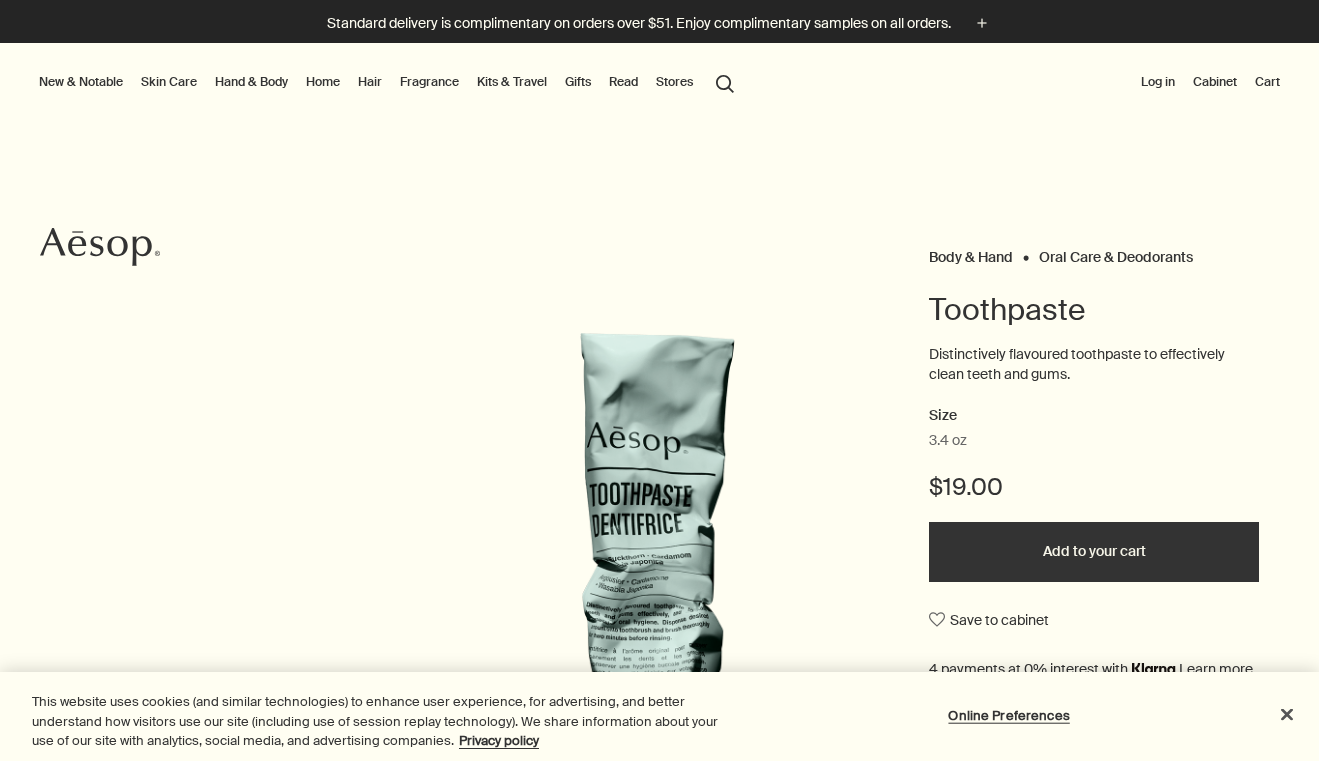 scroll, scrollTop: 0, scrollLeft: 0, axis: both 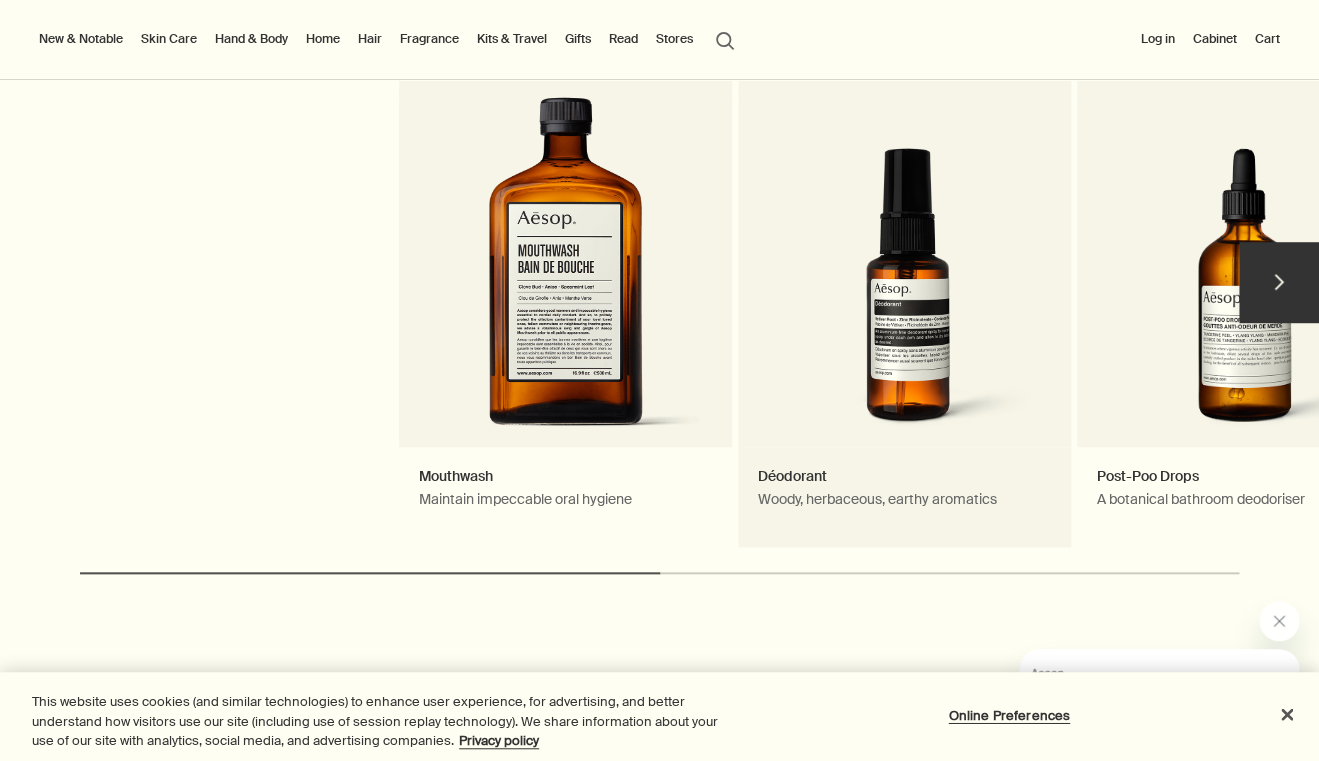 click on "Déodorant Woody, herbaceous, earthy aromatics Notable formulation" at bounding box center (904, 292) 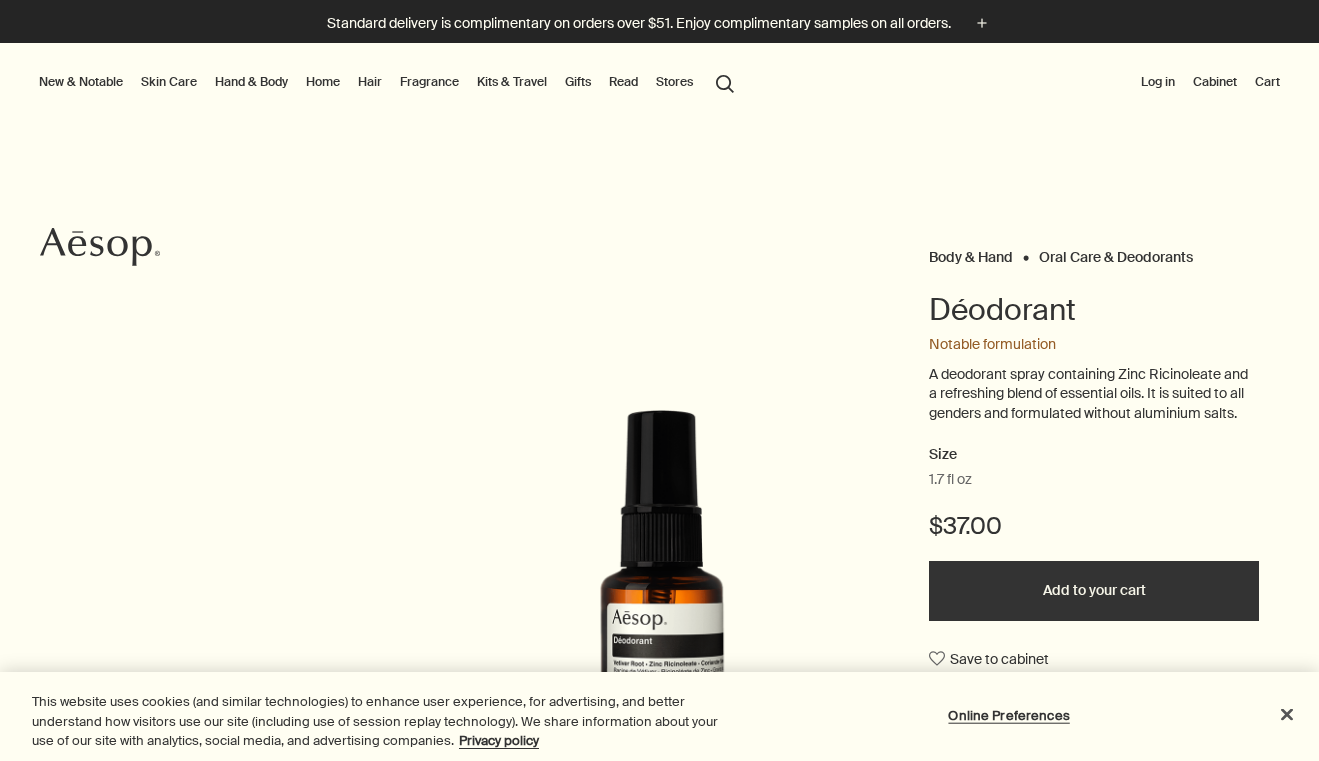 scroll, scrollTop: 0, scrollLeft: 0, axis: both 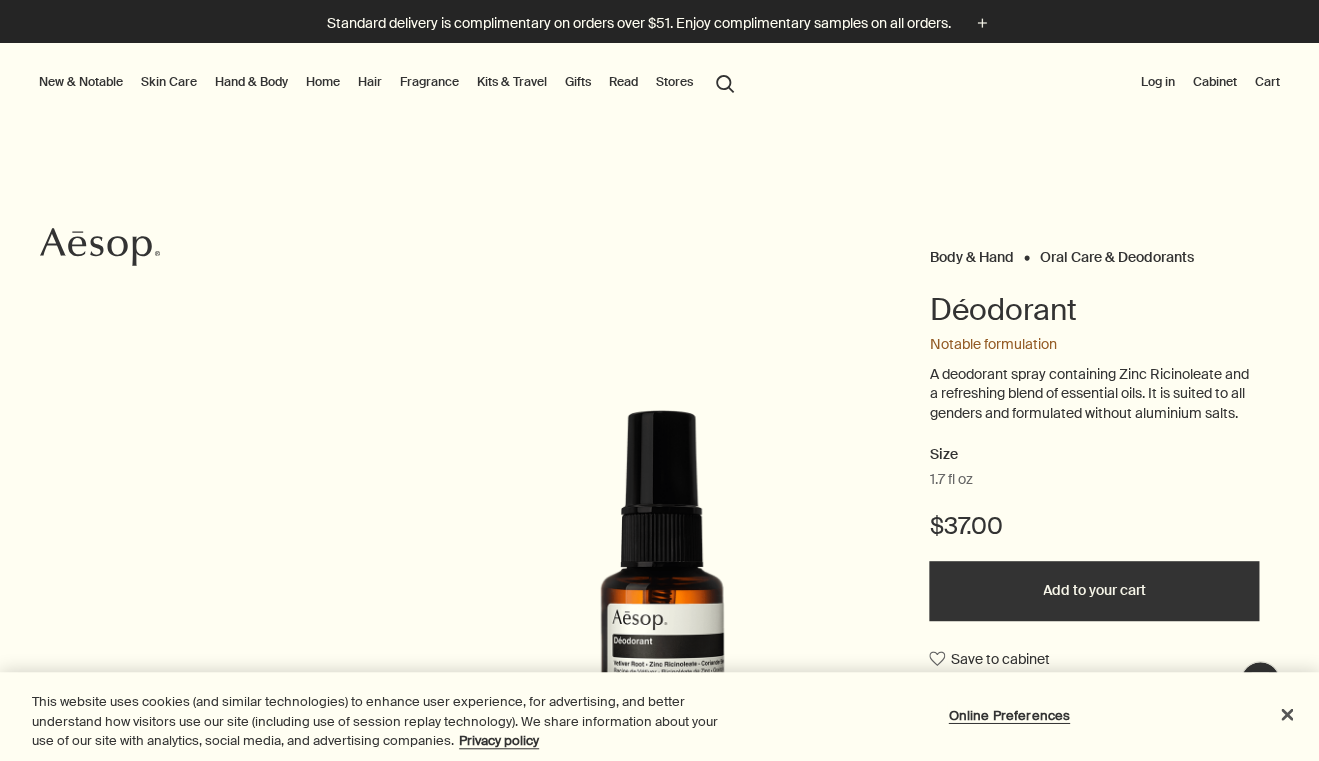 click on "Fragrance" at bounding box center [429, 82] 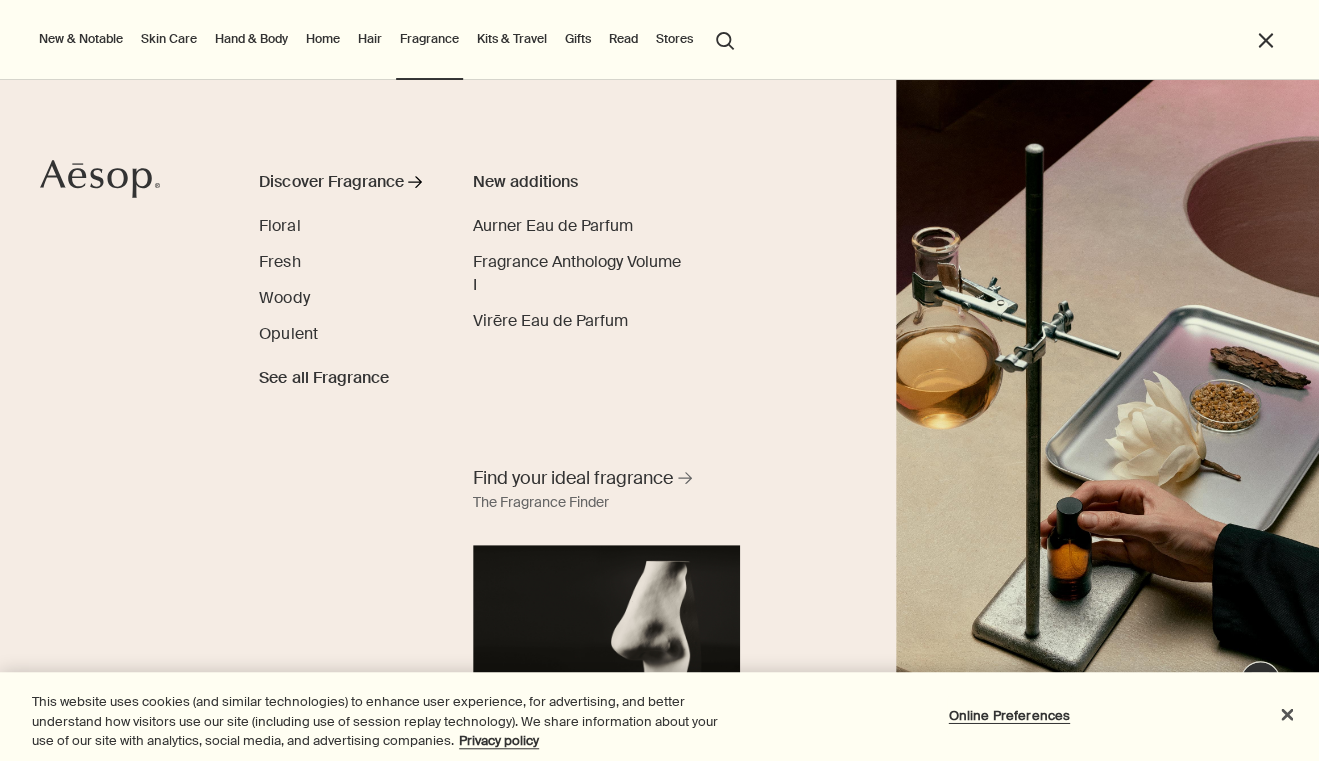 scroll, scrollTop: 0, scrollLeft: 0, axis: both 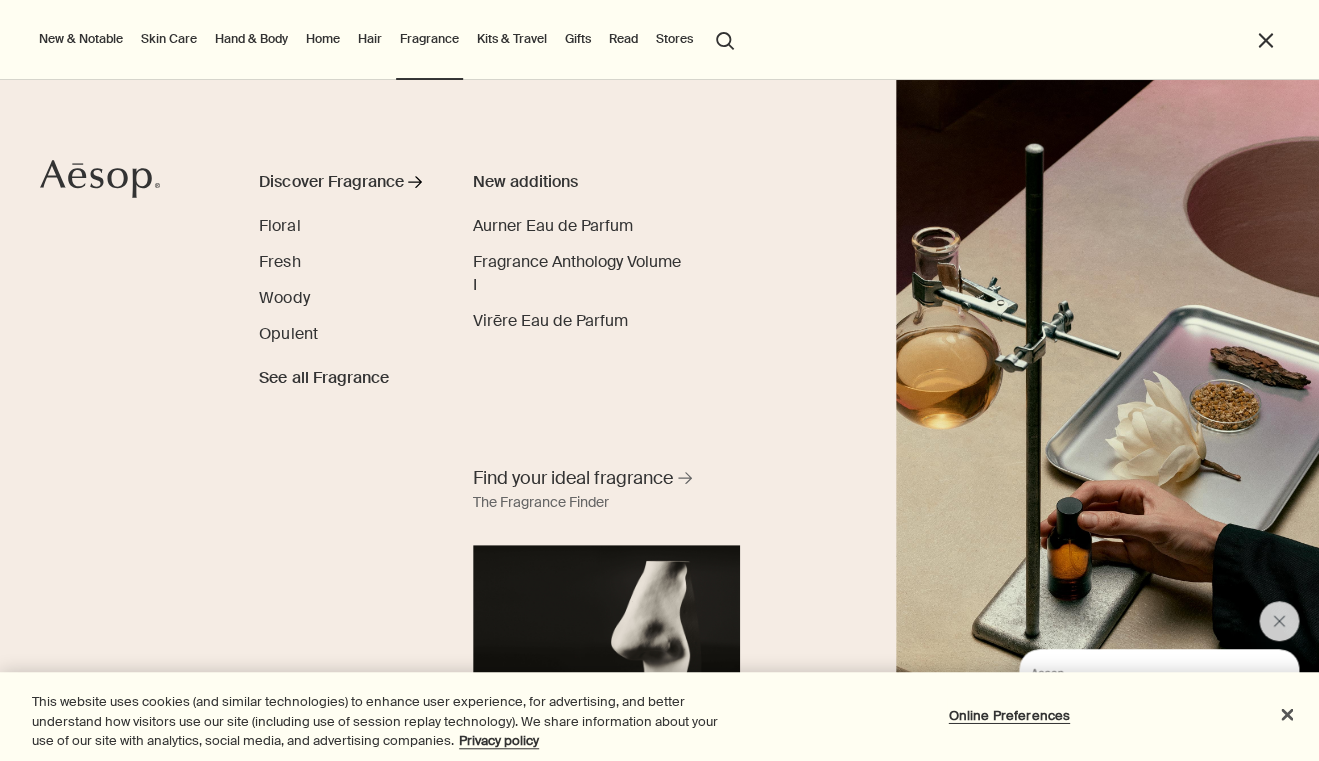 click on "Gifts" at bounding box center (578, 39) 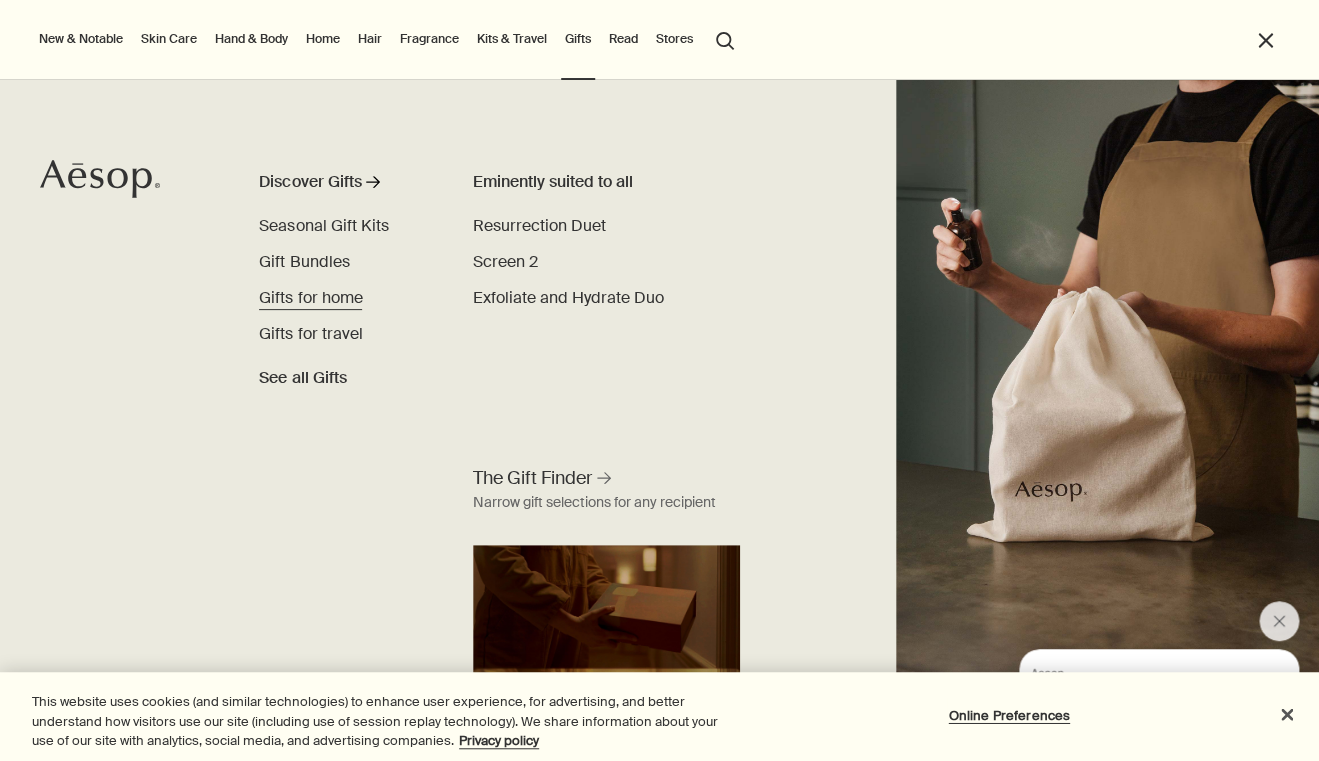 click on "Gifts for home" at bounding box center [310, 298] 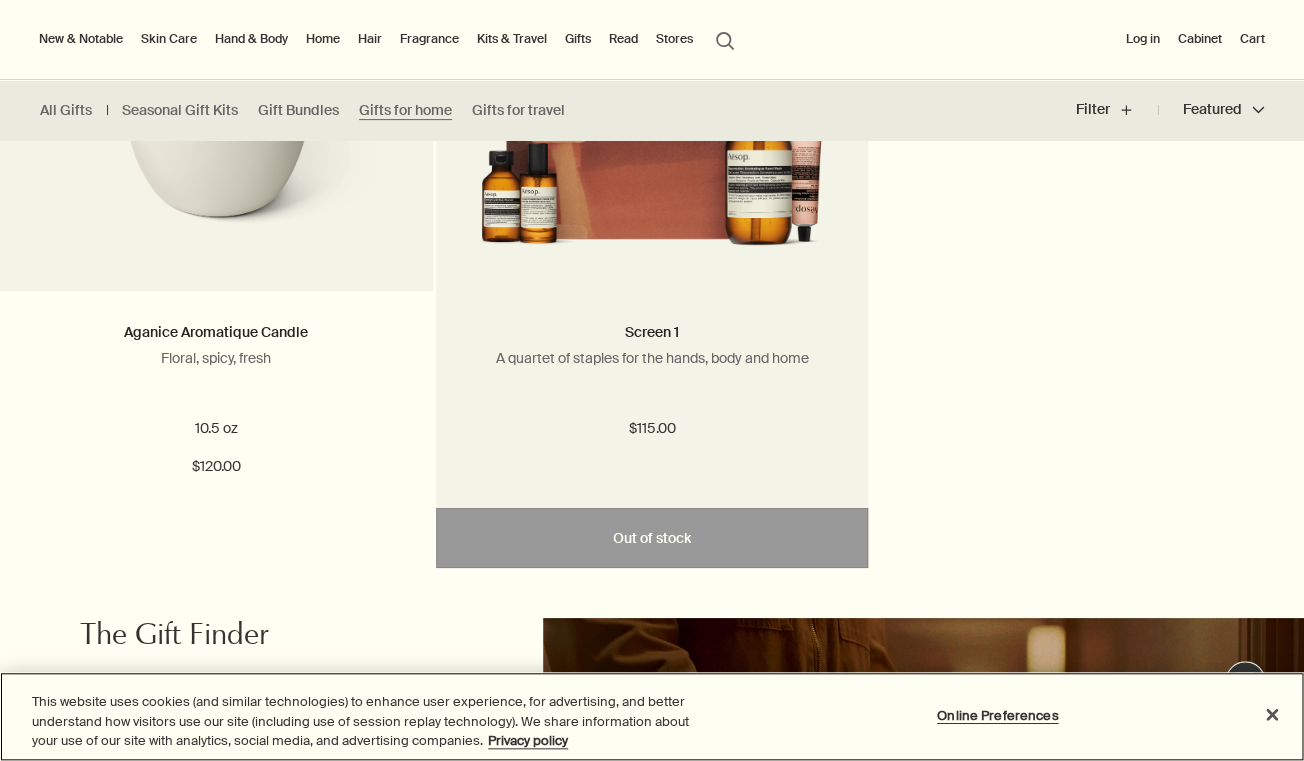 scroll, scrollTop: 2208, scrollLeft: 0, axis: vertical 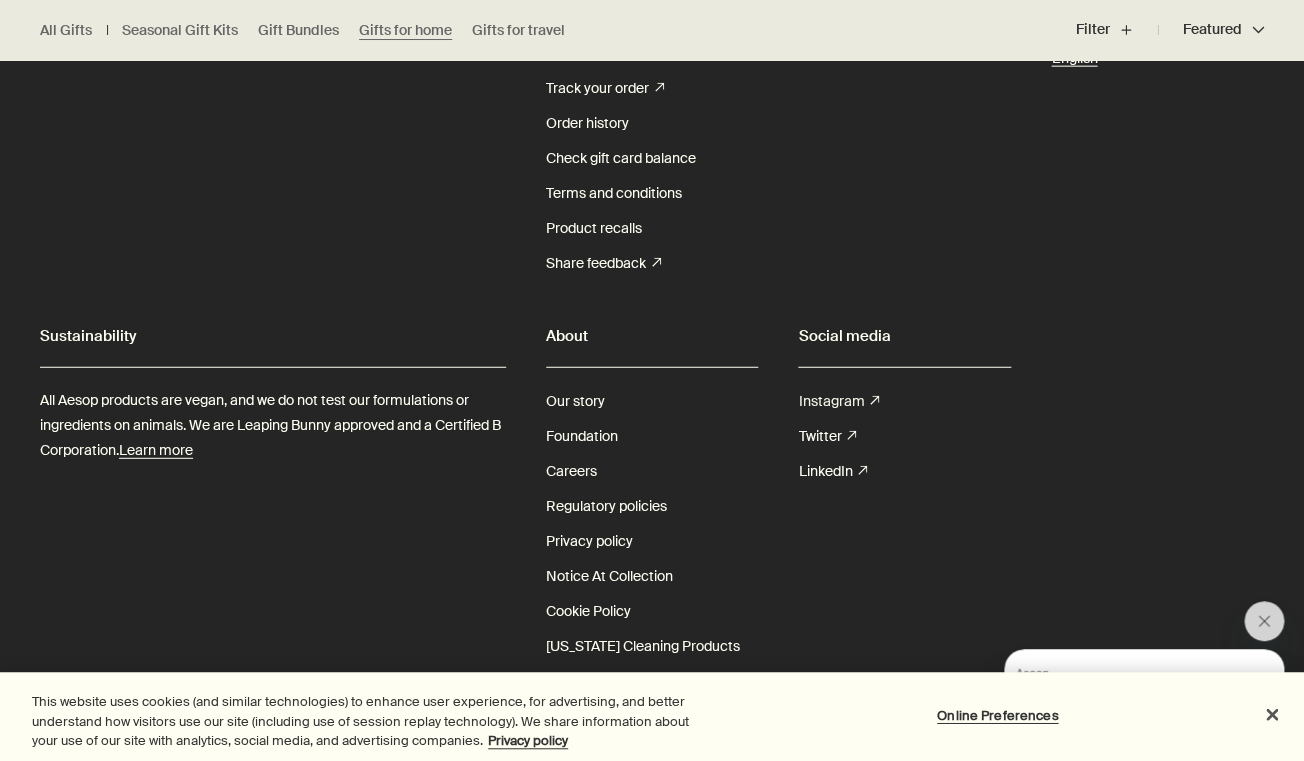 click on "Instagram   rightUpArrow" at bounding box center (838, 401) 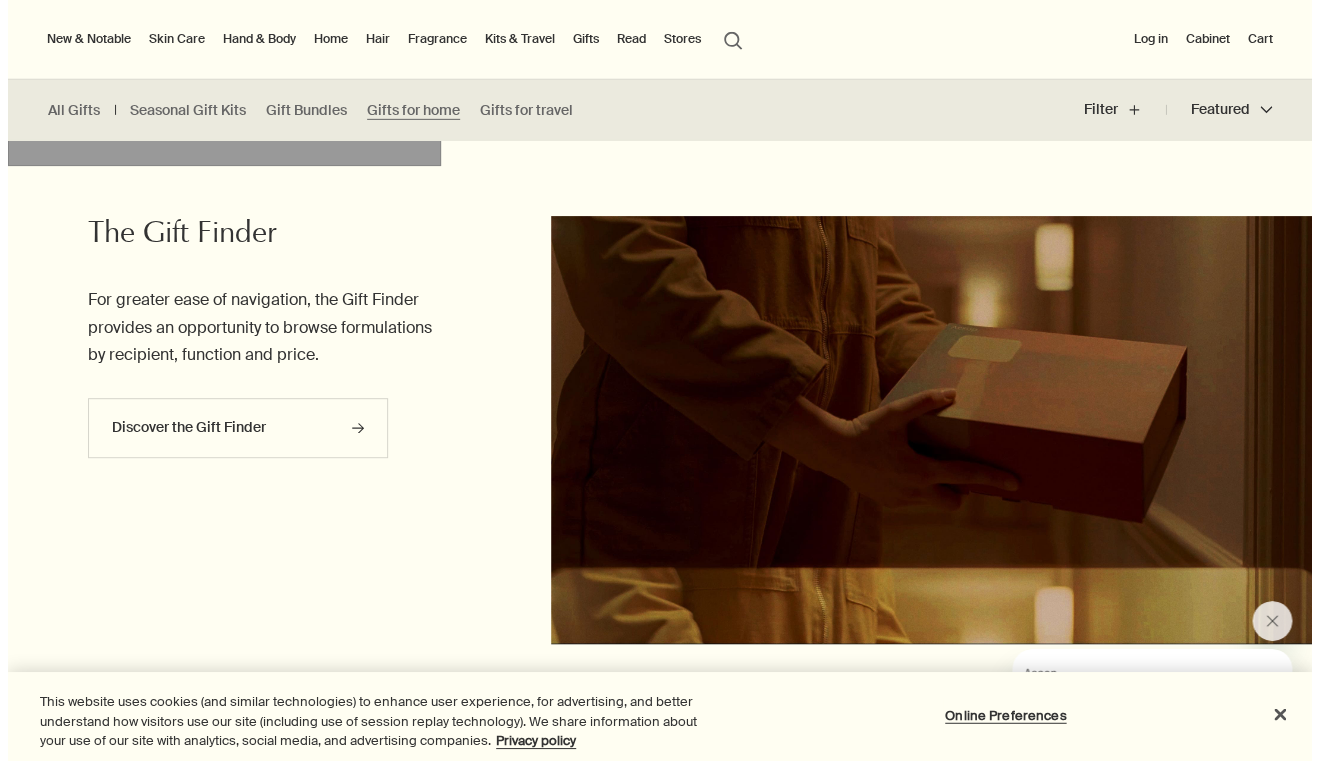 scroll, scrollTop: 2656, scrollLeft: 0, axis: vertical 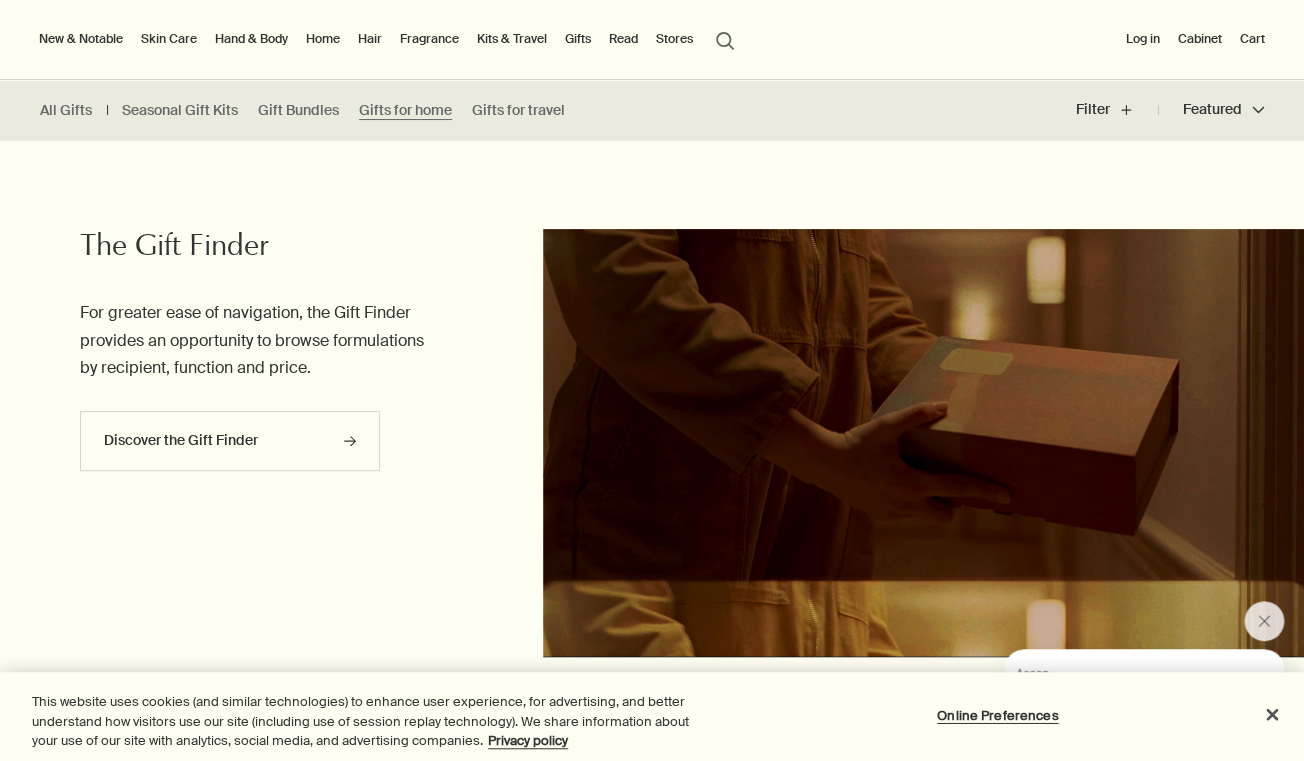 click on "Fragrance" at bounding box center (429, 39) 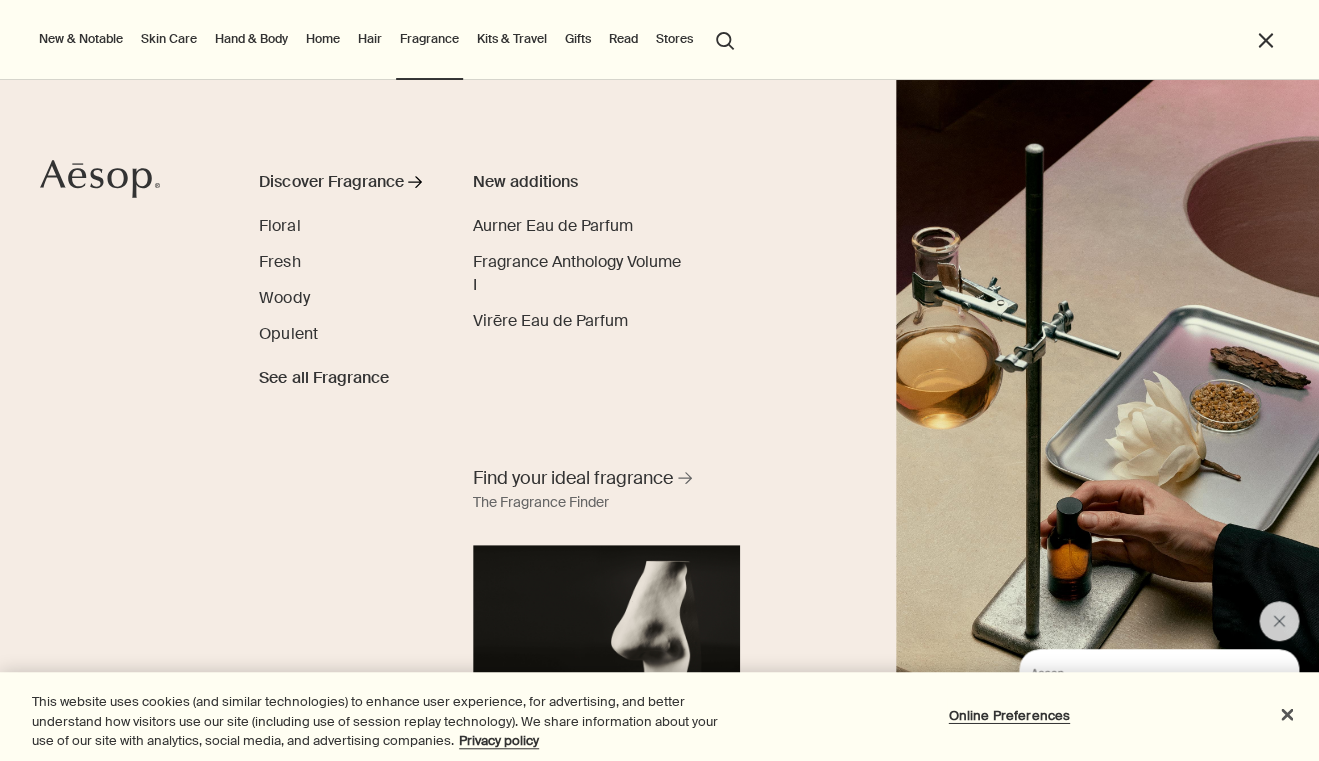 click on "Stores" at bounding box center (674, 39) 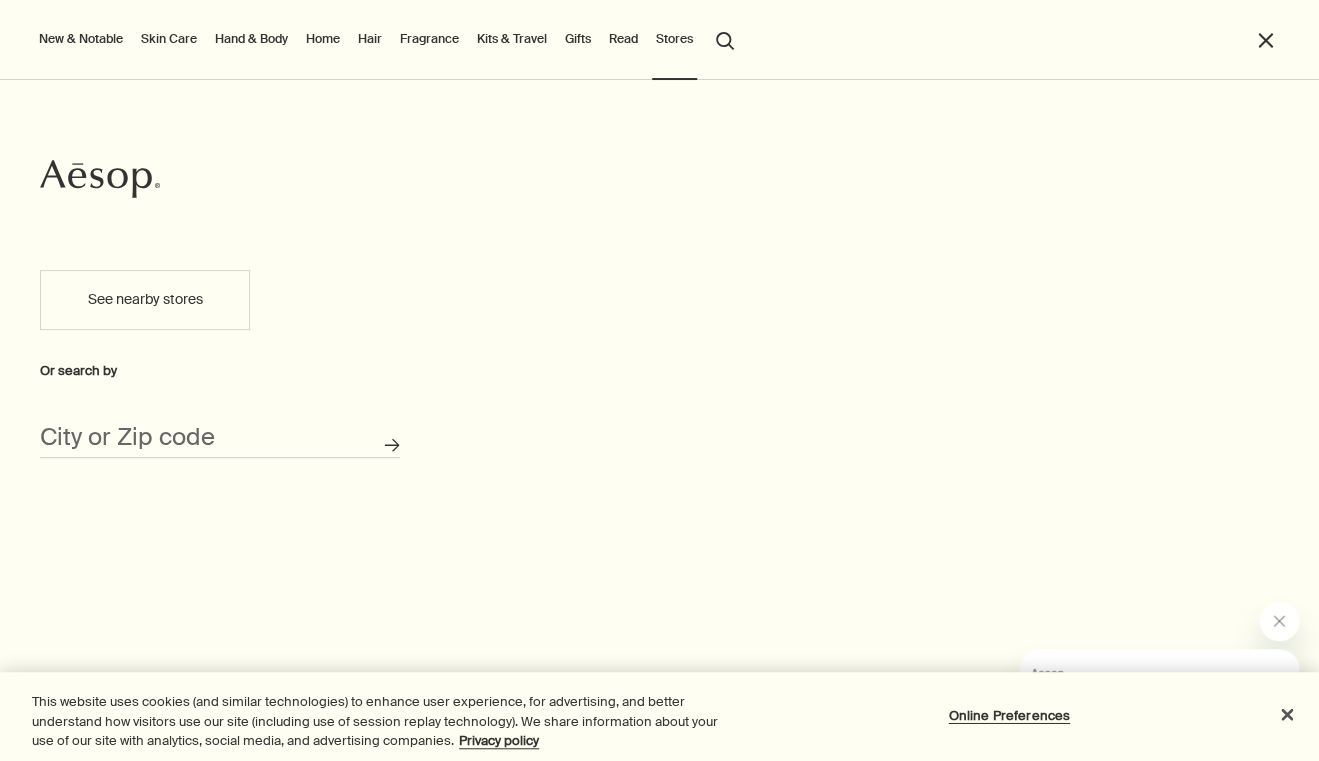 click on "Home" at bounding box center [323, 39] 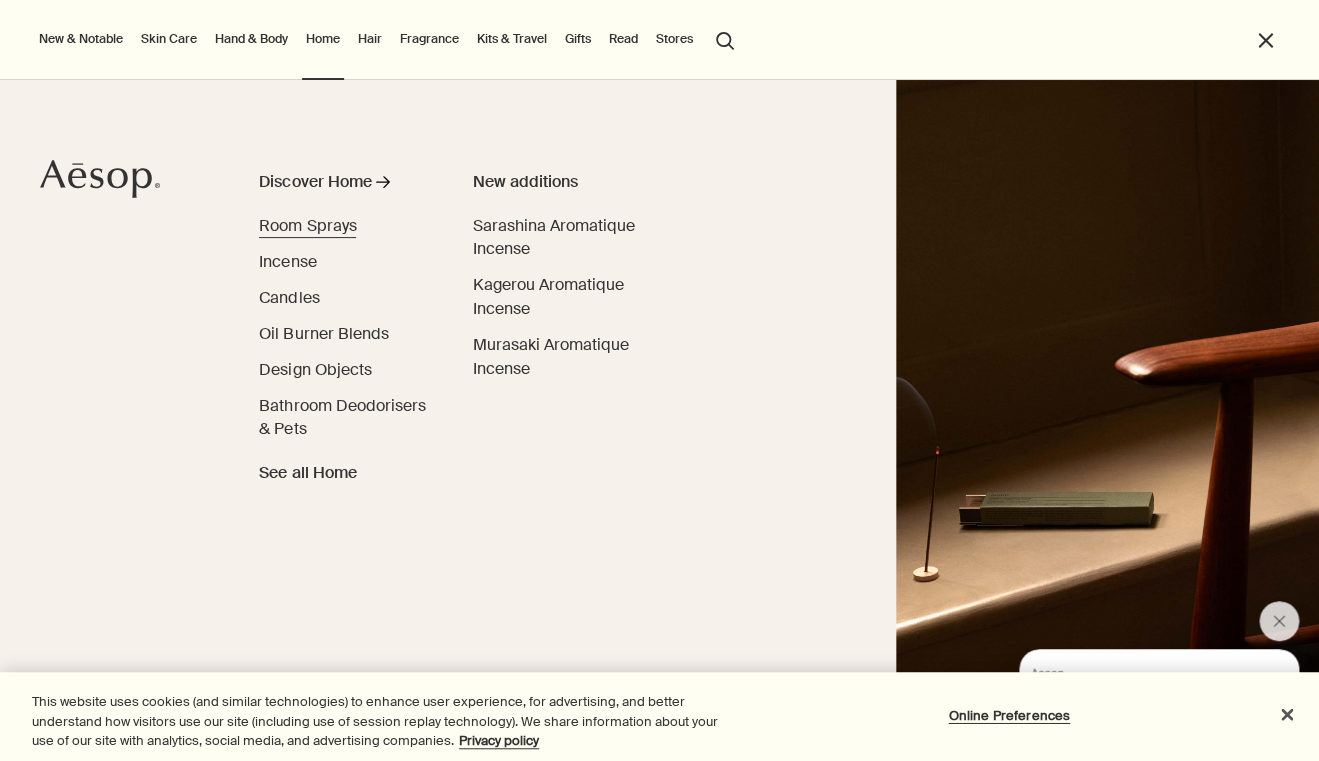 click on "Room Sprays" at bounding box center (307, 225) 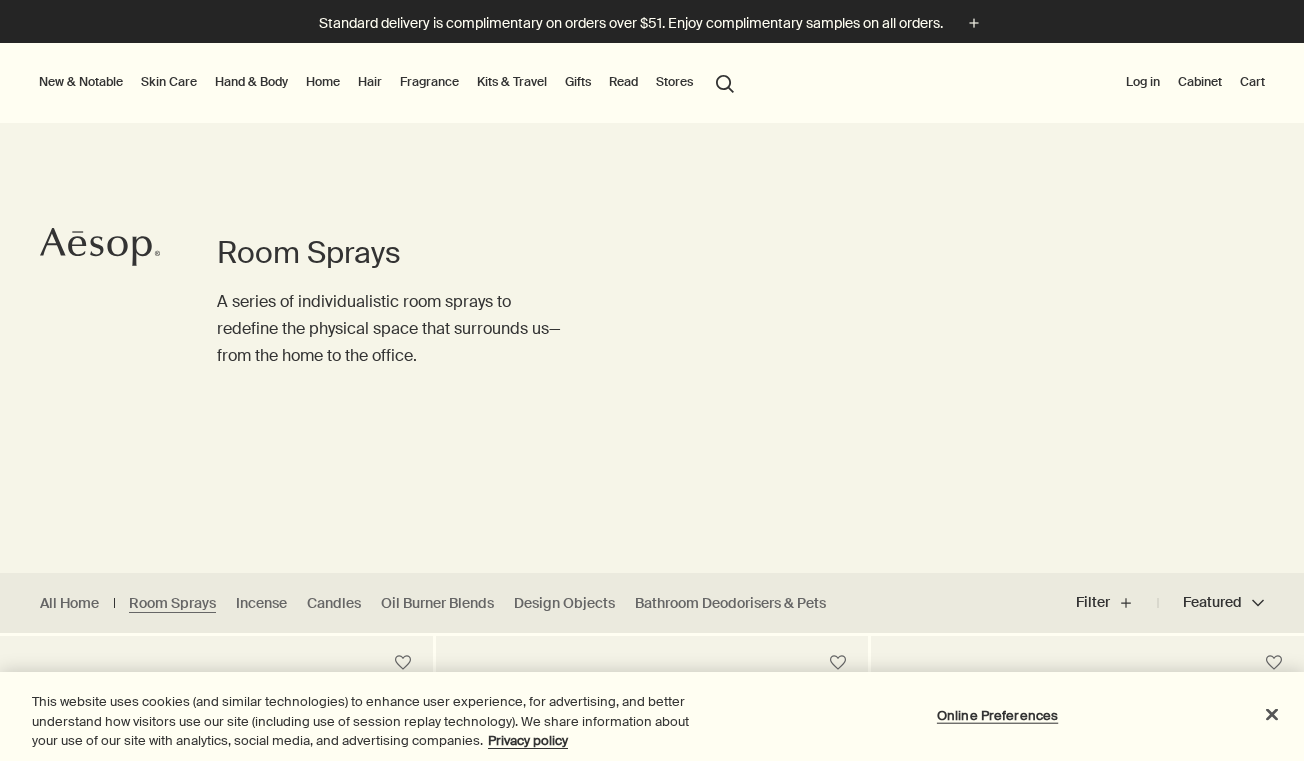 scroll, scrollTop: 0, scrollLeft: 0, axis: both 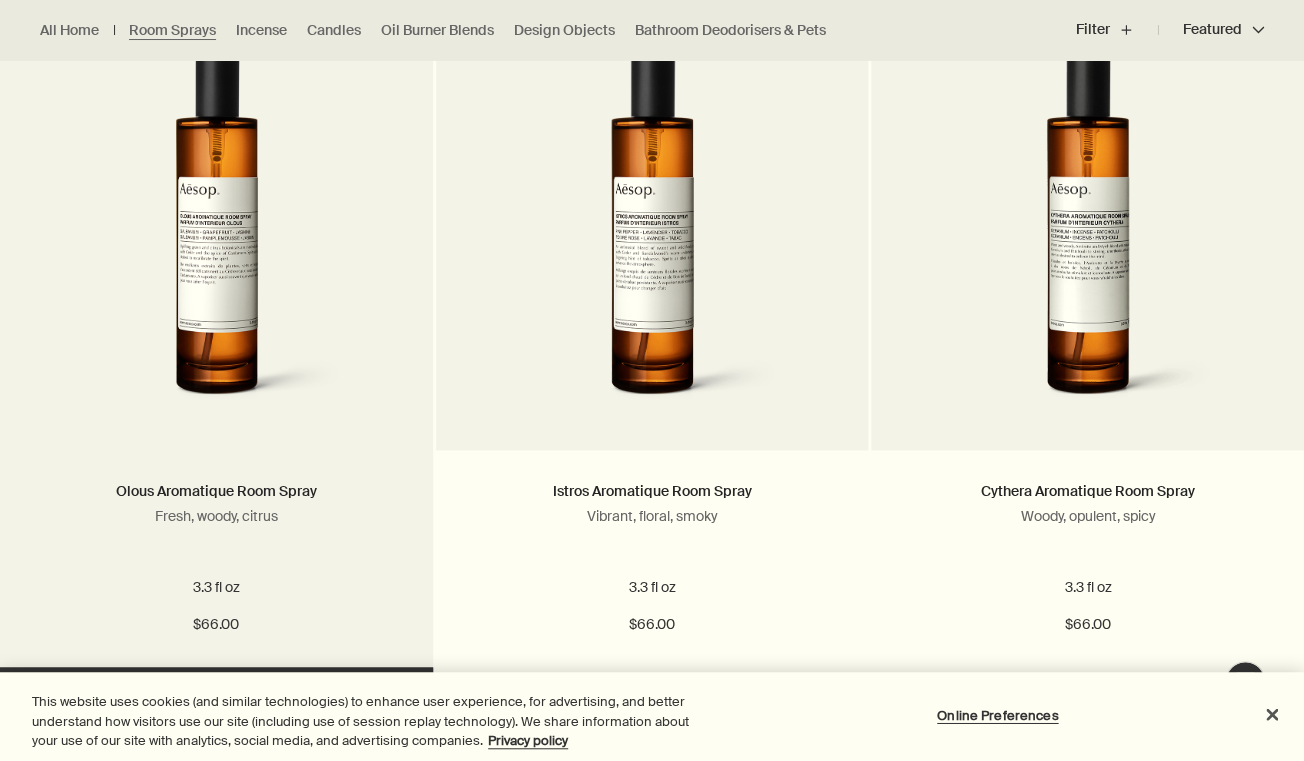 click at bounding box center [216, 235] 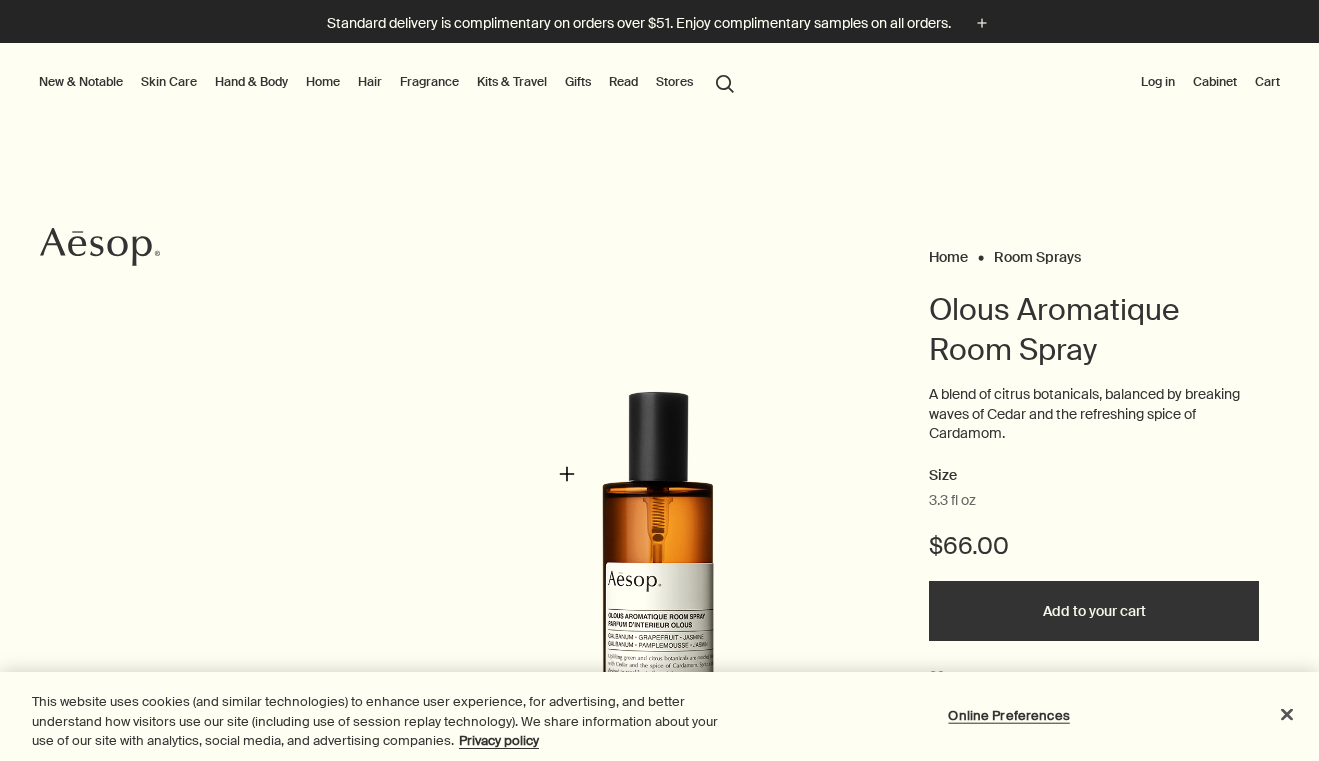 scroll, scrollTop: 0, scrollLeft: 0, axis: both 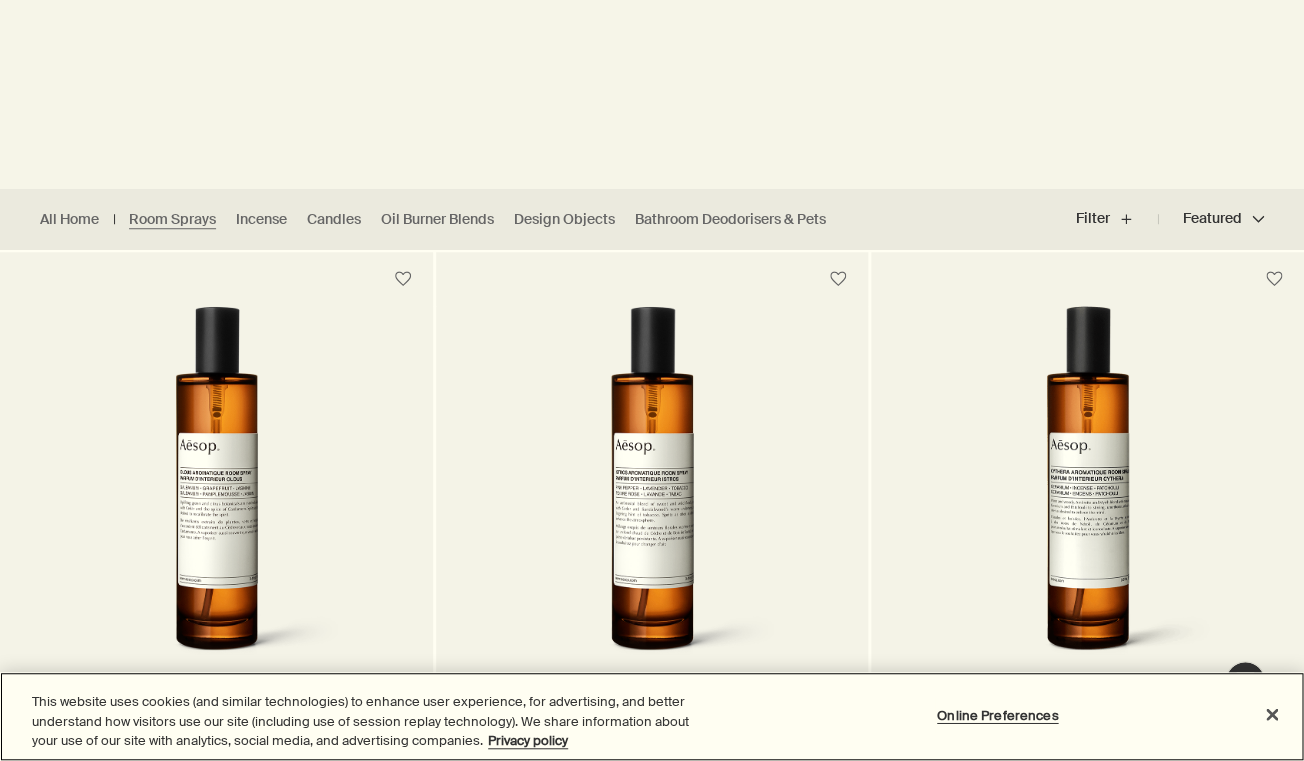 click at bounding box center [651, 491] 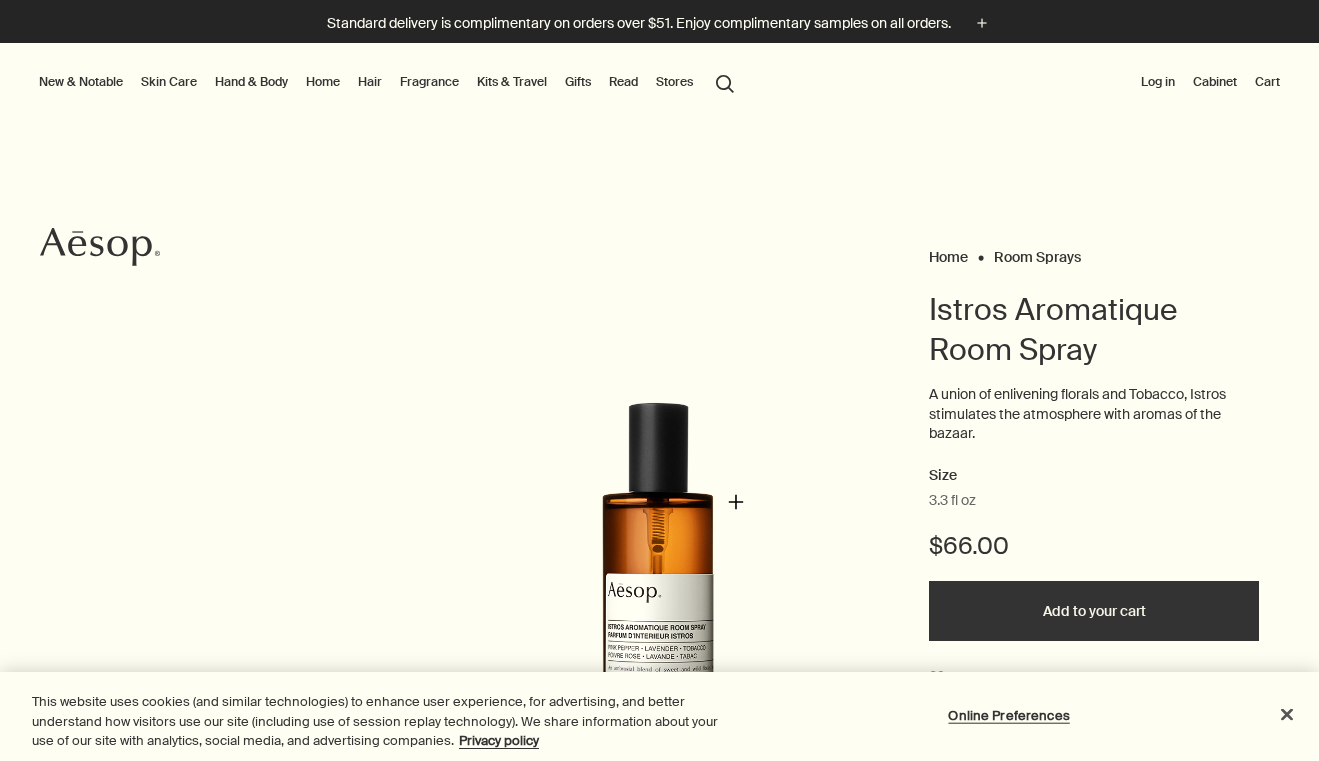 scroll, scrollTop: 0, scrollLeft: 0, axis: both 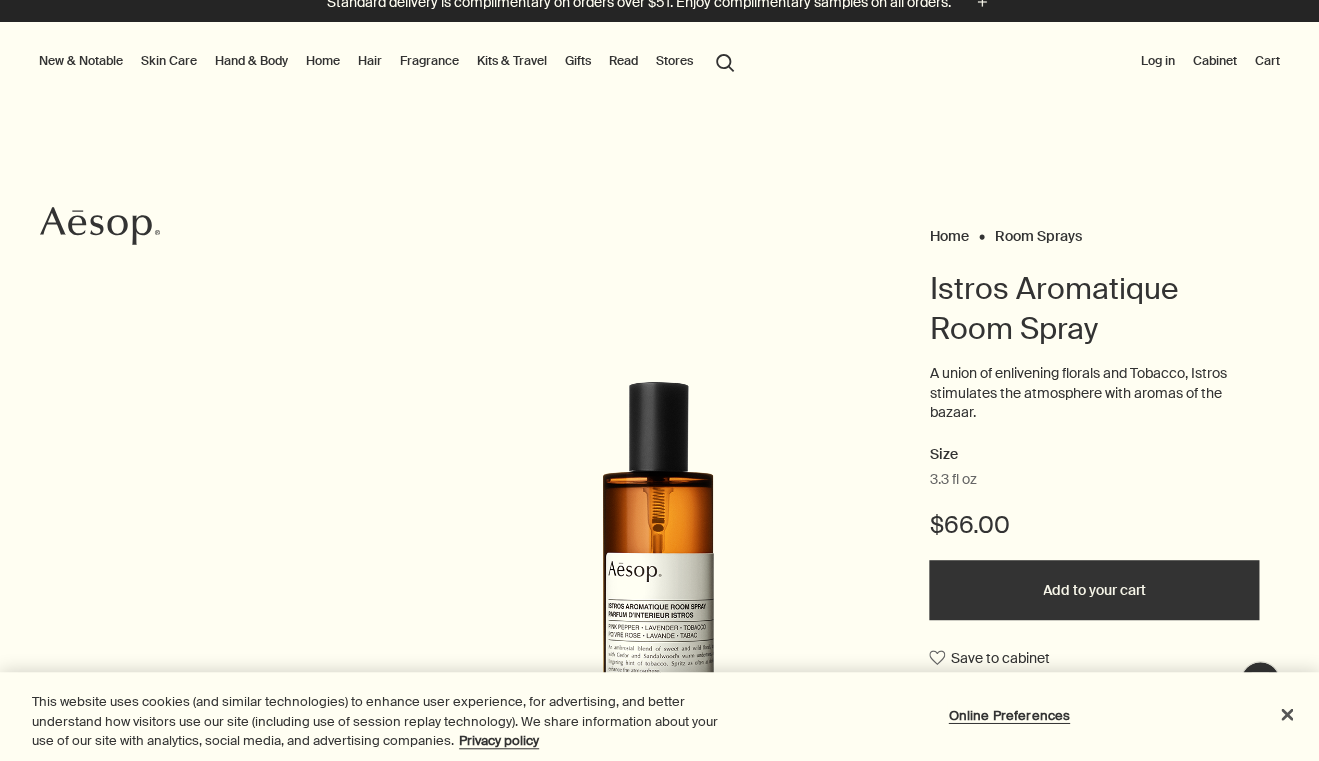 click on "Room Sprays" at bounding box center [1037, 236] 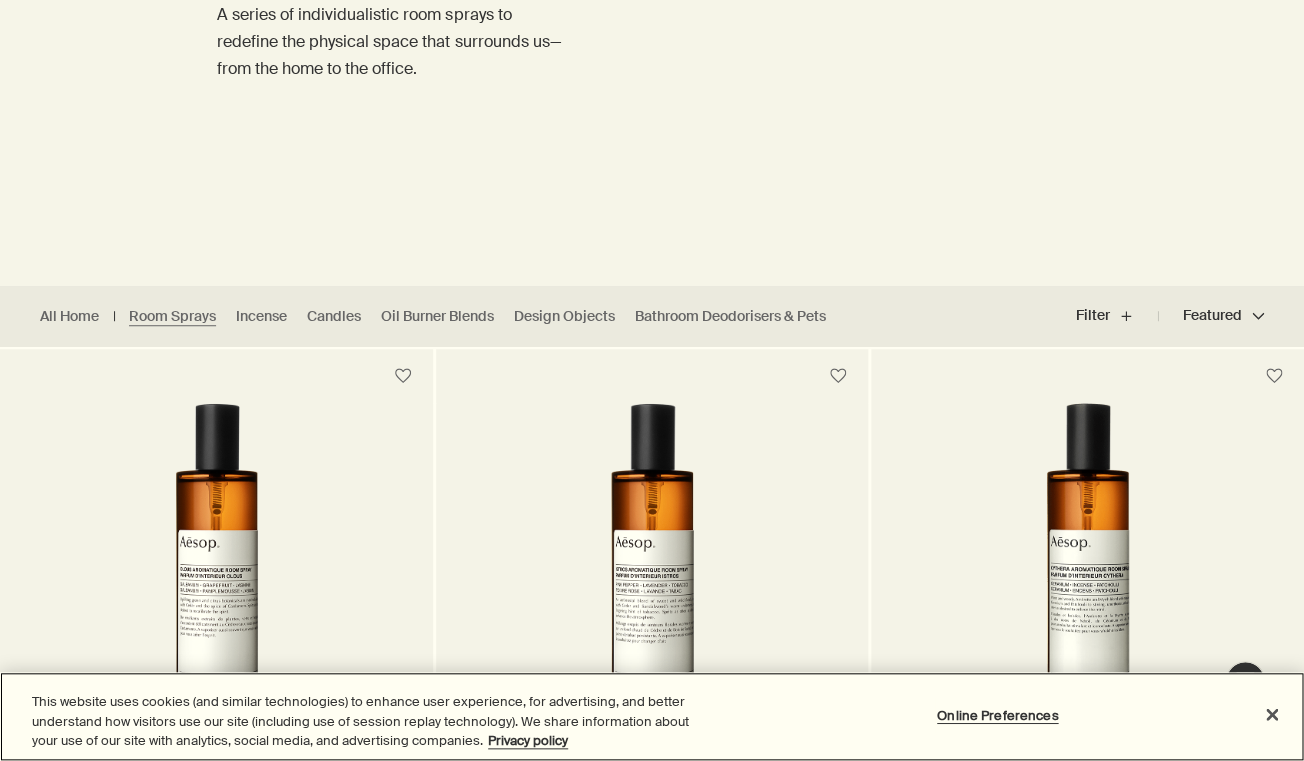 scroll, scrollTop: 368, scrollLeft: 0, axis: vertical 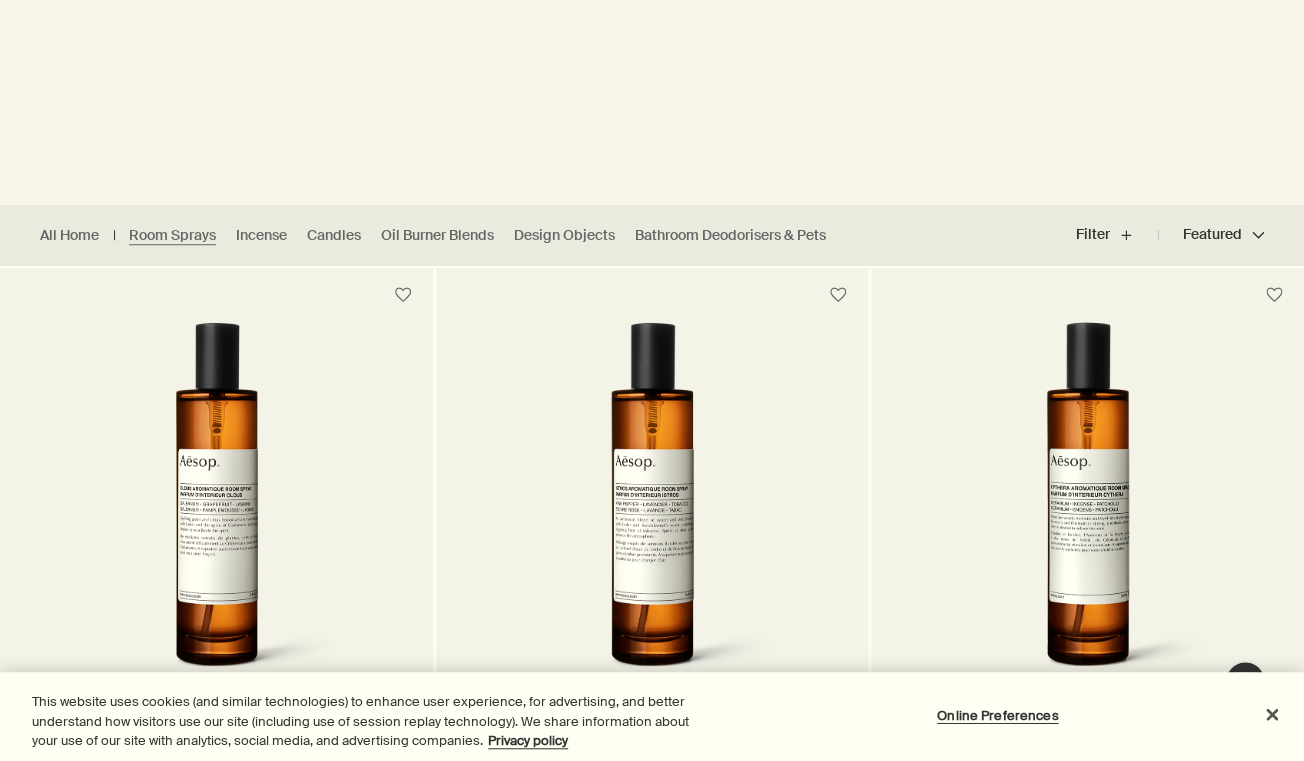 click at bounding box center (216, 507) 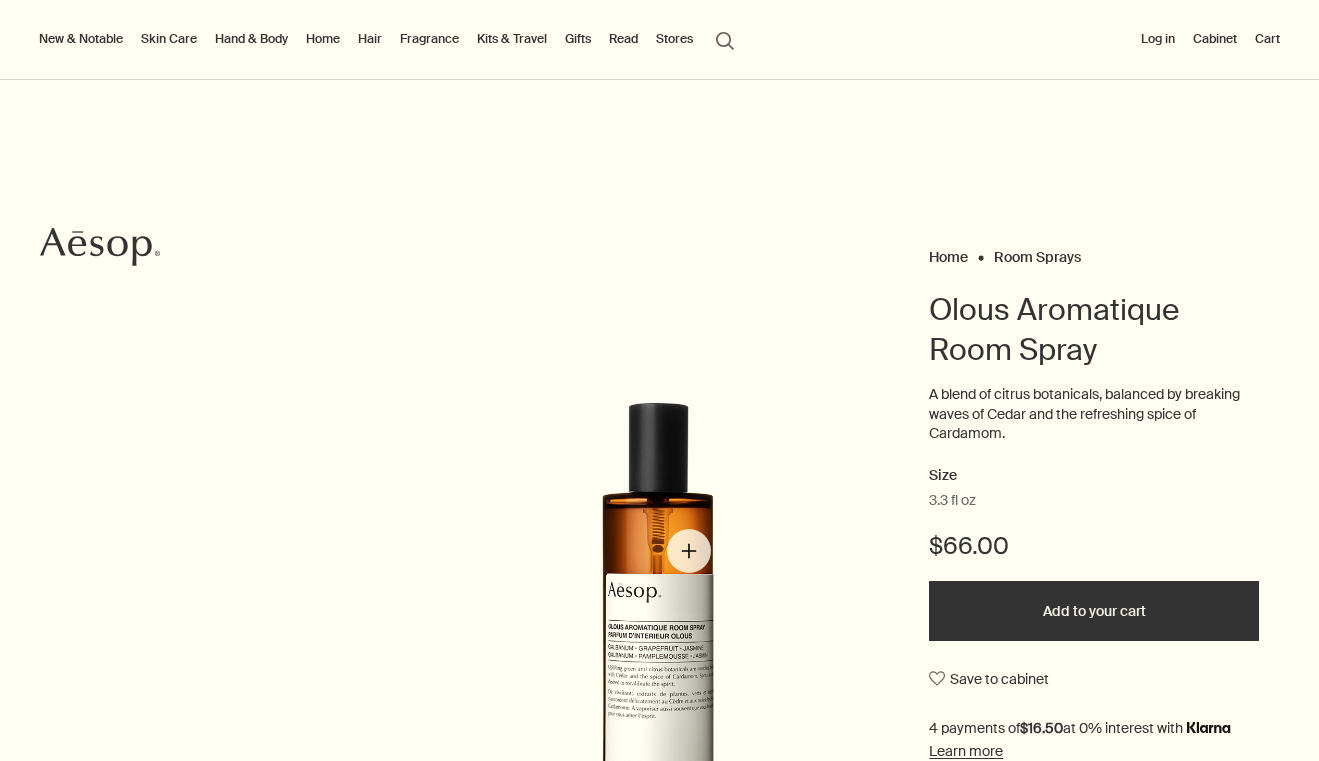 scroll, scrollTop: 0, scrollLeft: 0, axis: both 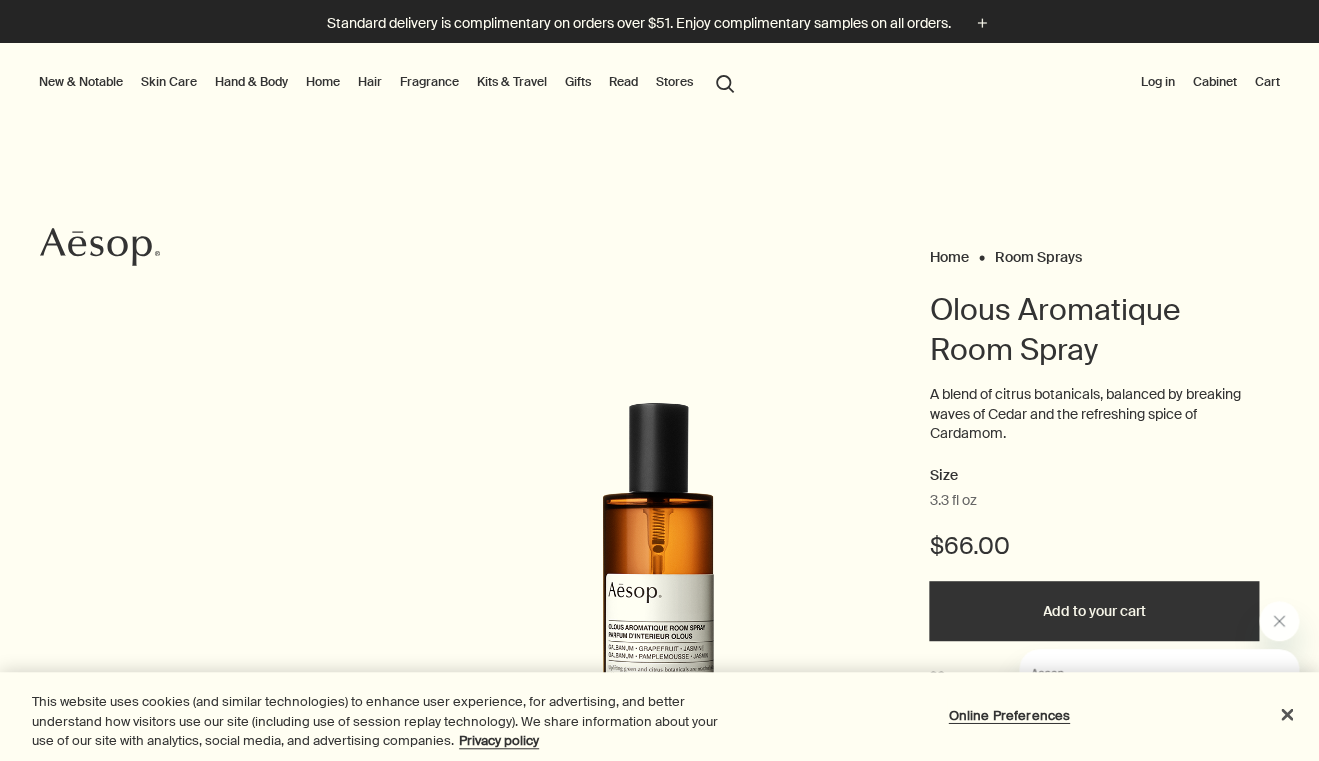 click on "Room Sprays" at bounding box center (1037, 257) 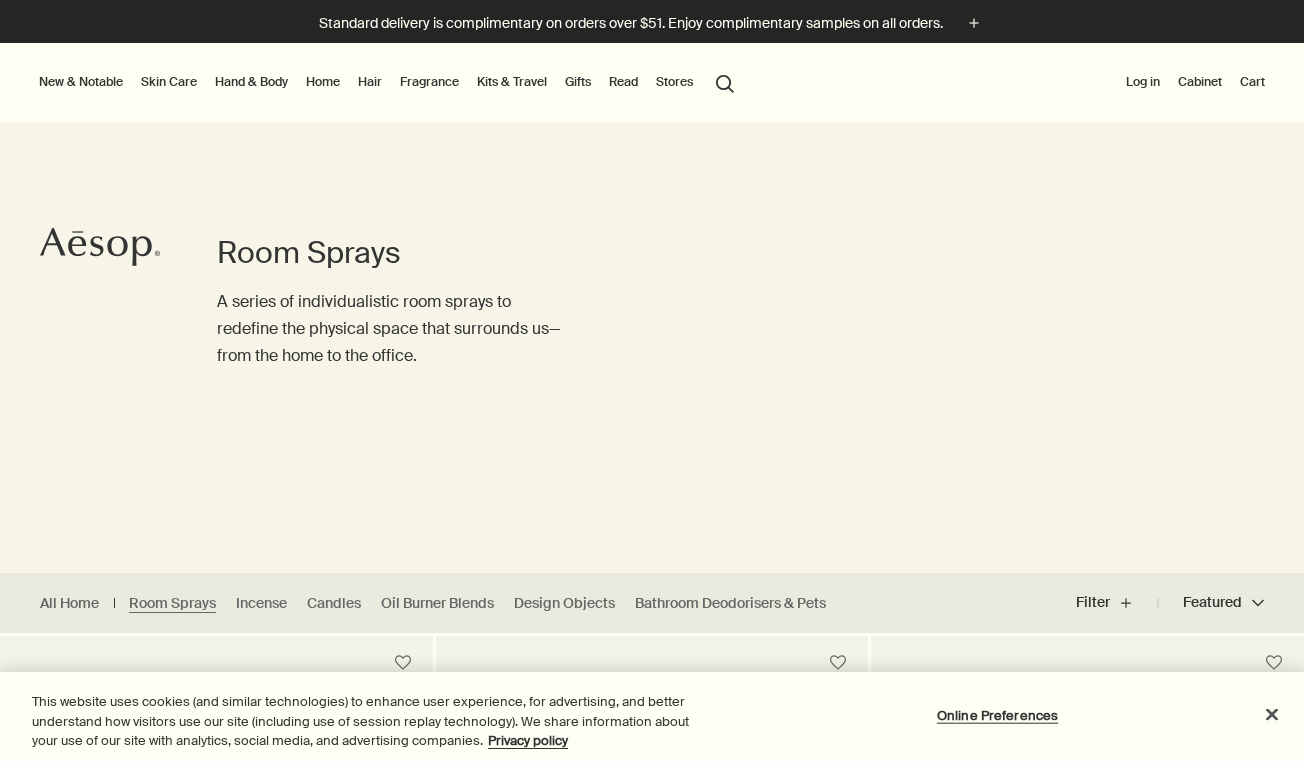 scroll, scrollTop: 0, scrollLeft: 0, axis: both 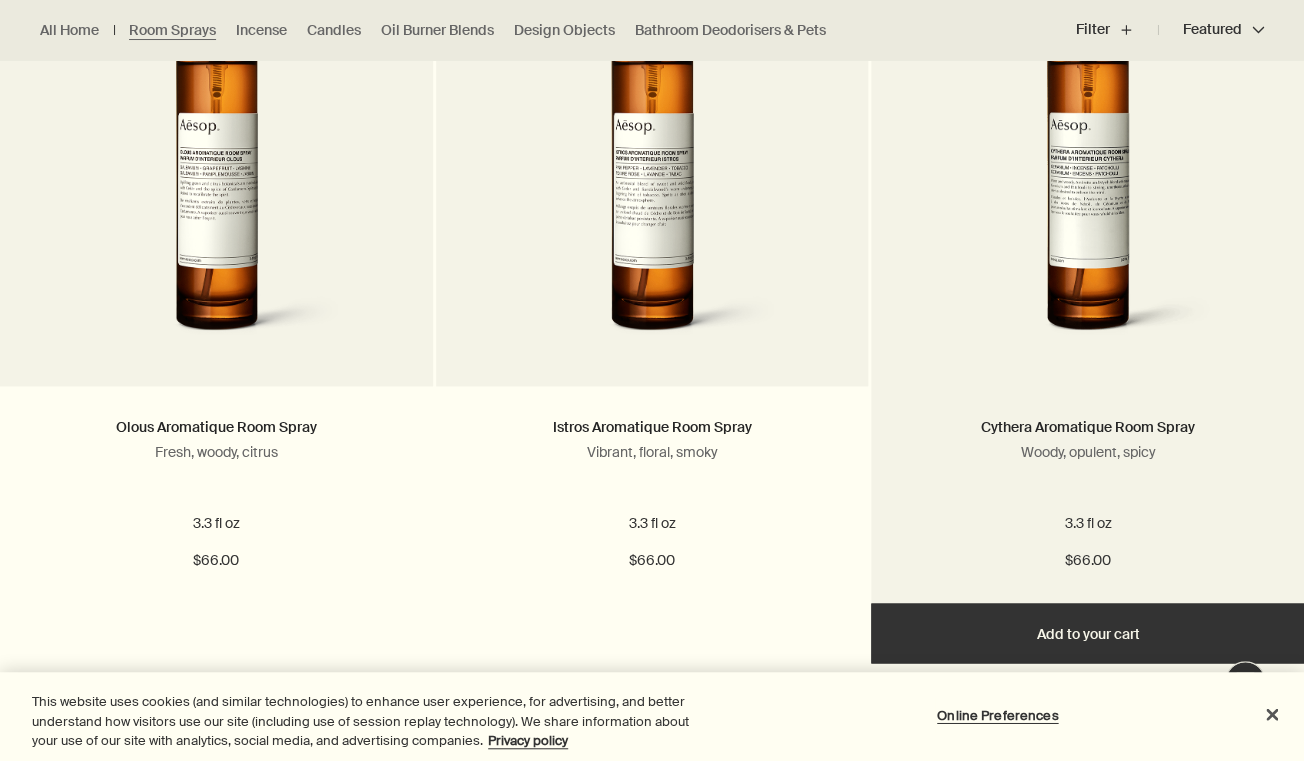 click at bounding box center [1087, 171] 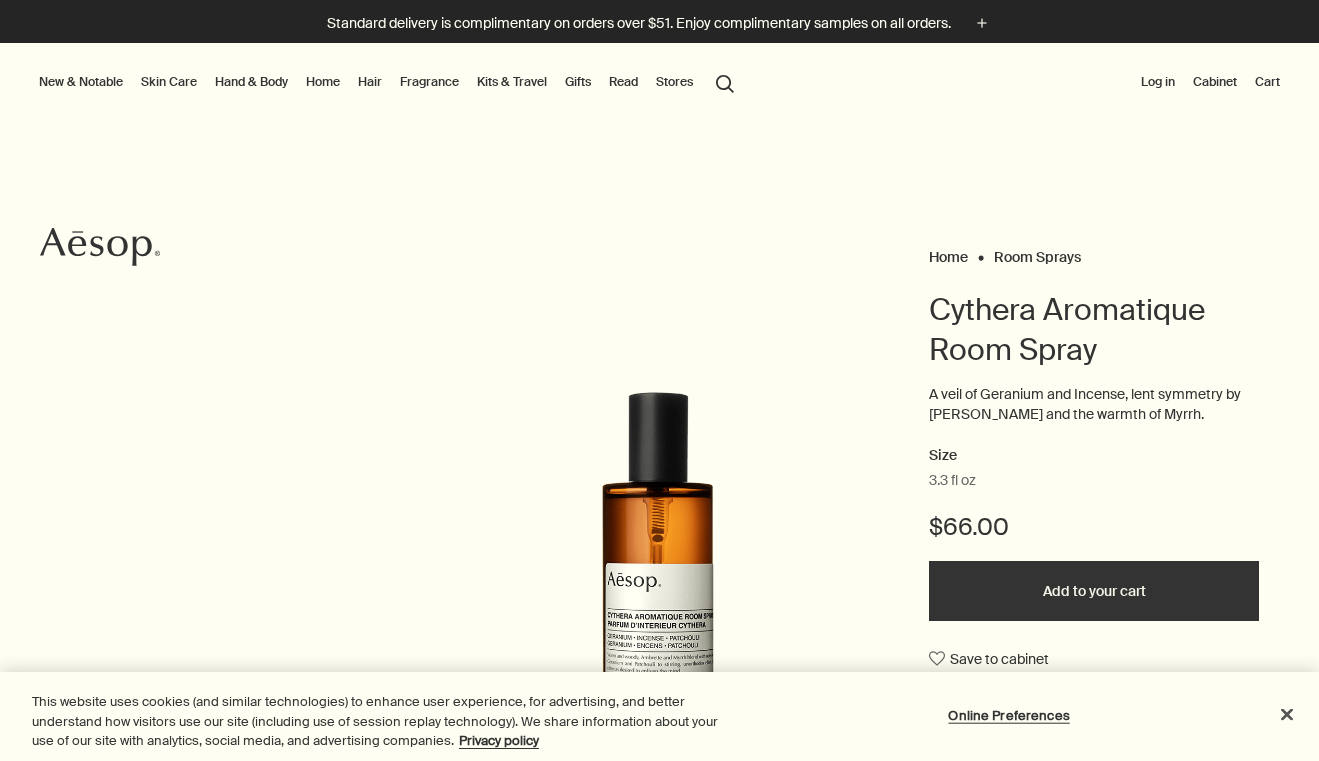 scroll, scrollTop: 0, scrollLeft: 0, axis: both 